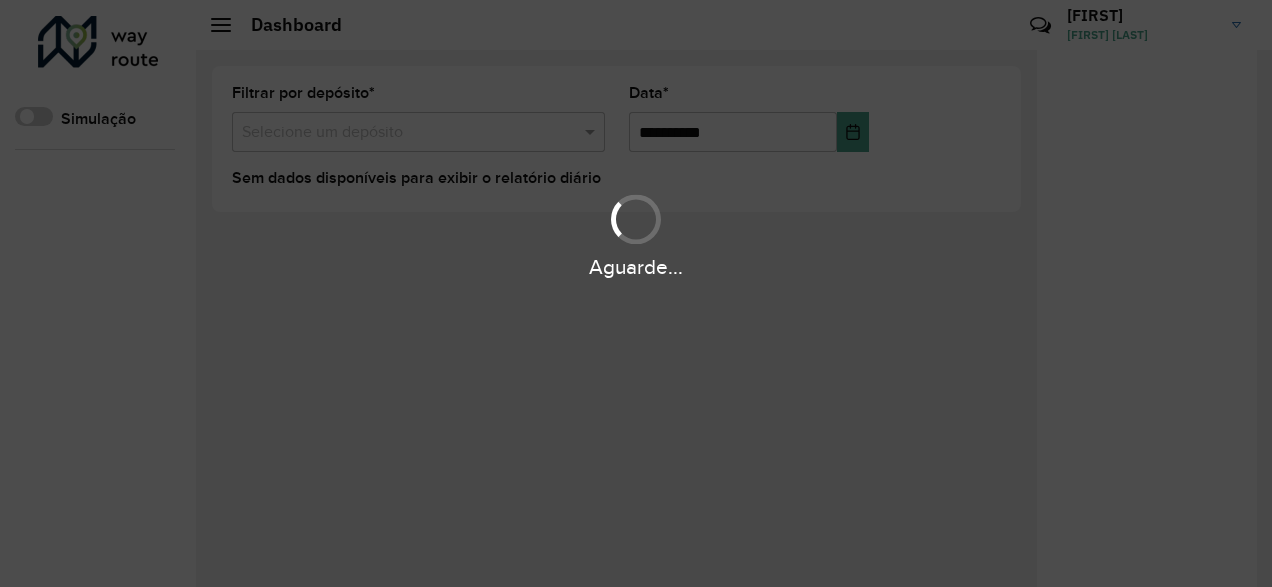 scroll, scrollTop: 0, scrollLeft: 0, axis: both 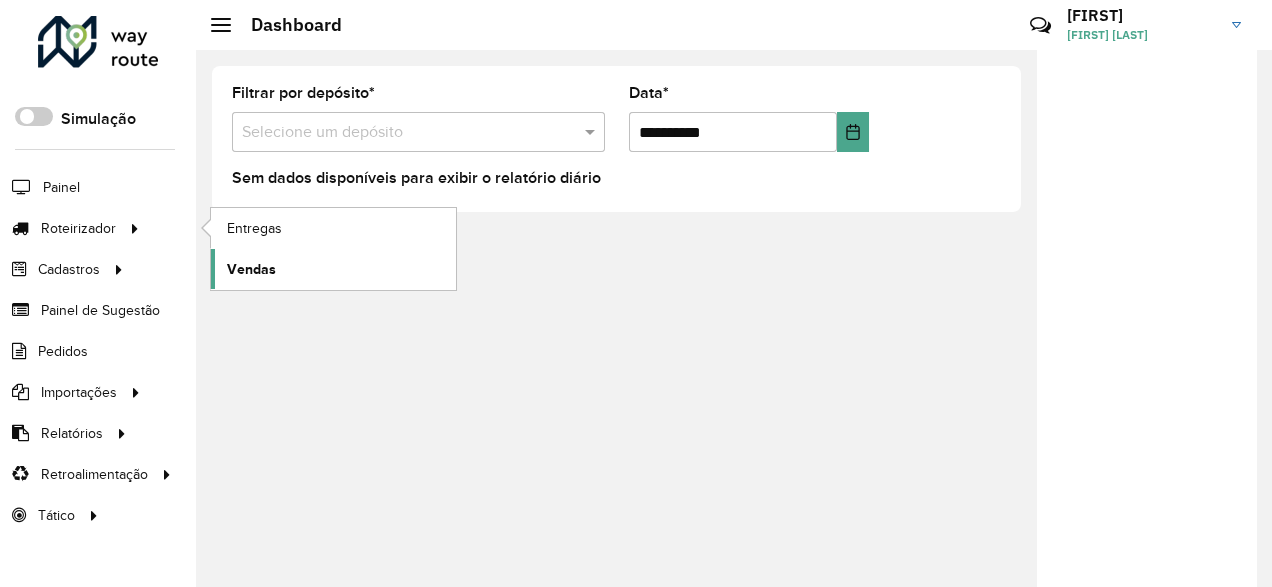 click on "Vendas" 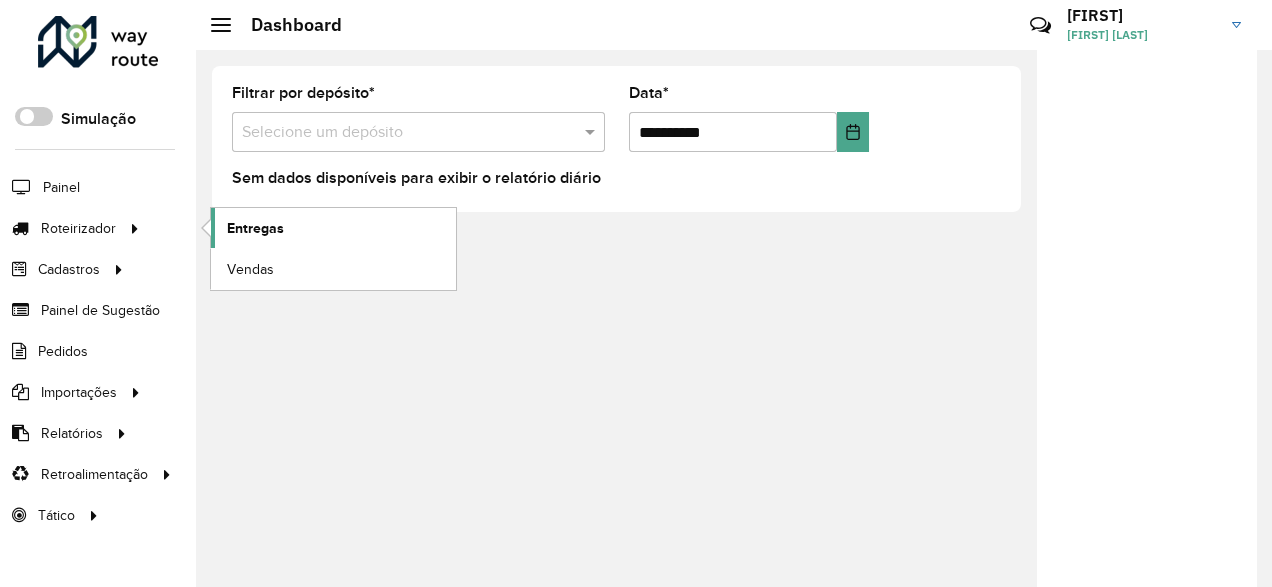 click on "Entregas" 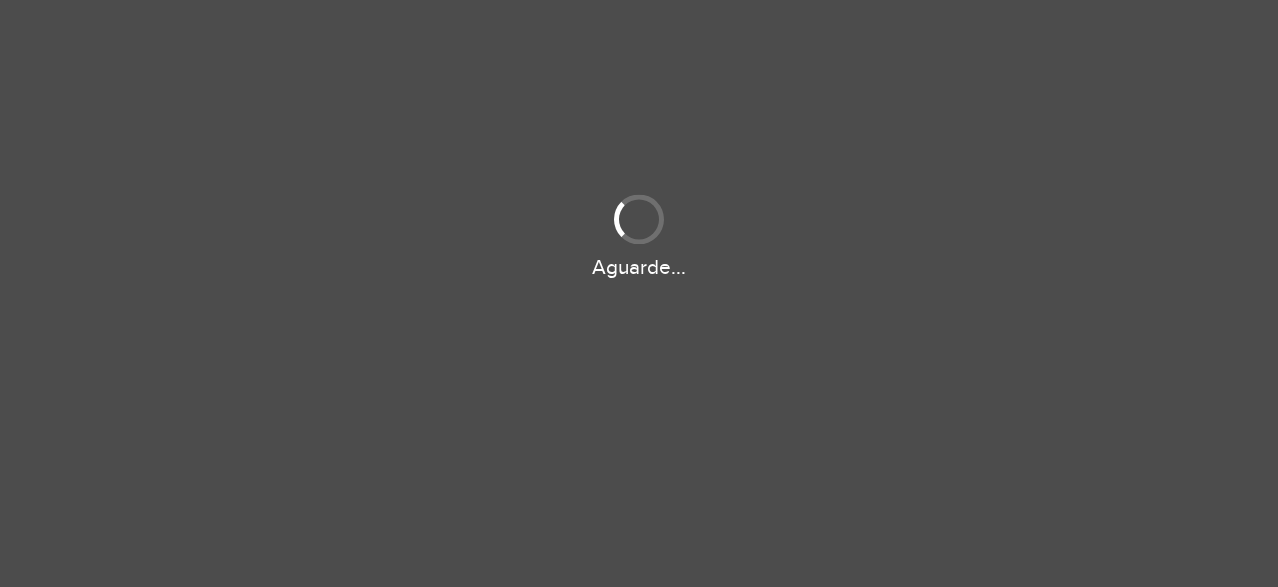 scroll, scrollTop: 0, scrollLeft: 0, axis: both 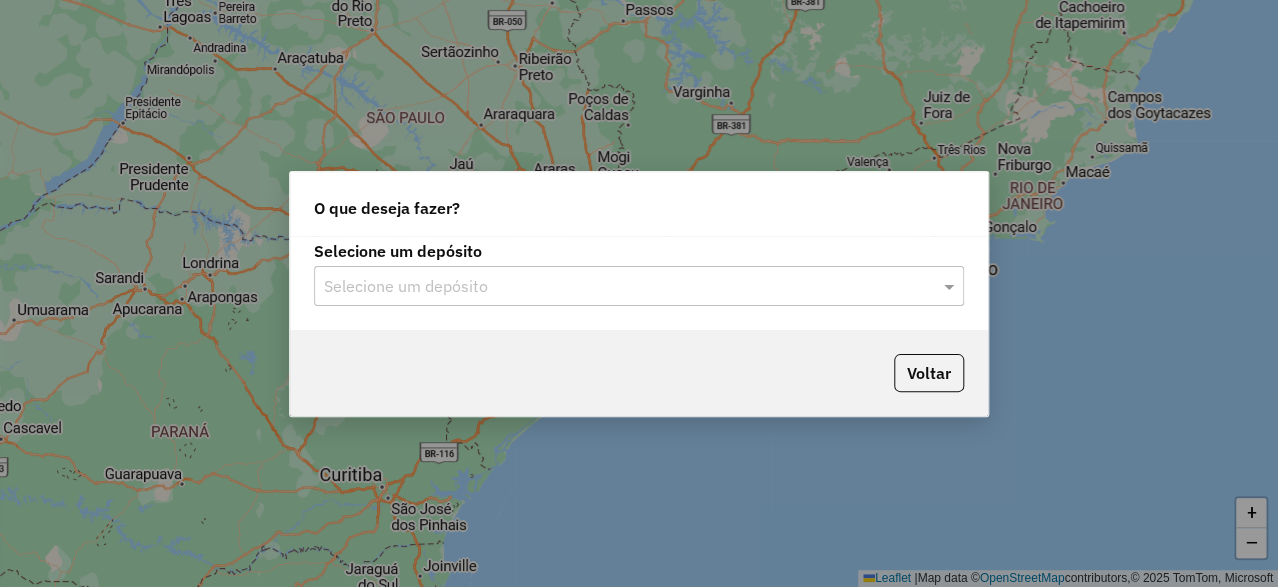 click 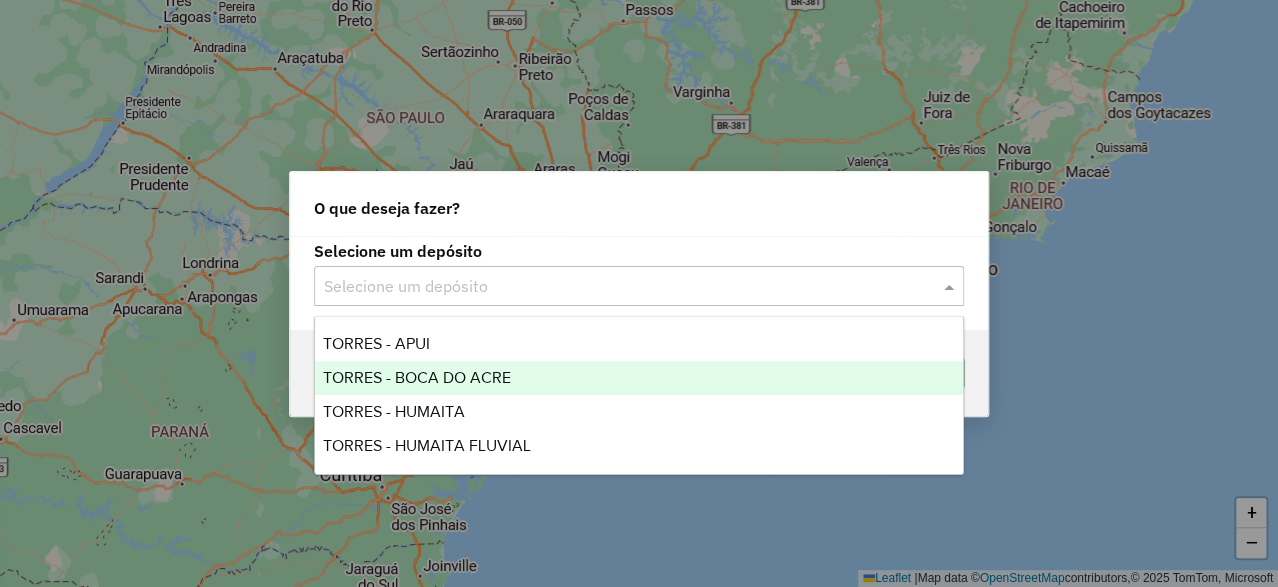 click on "TORRES - BOCA DO ACRE" at bounding box center (417, 377) 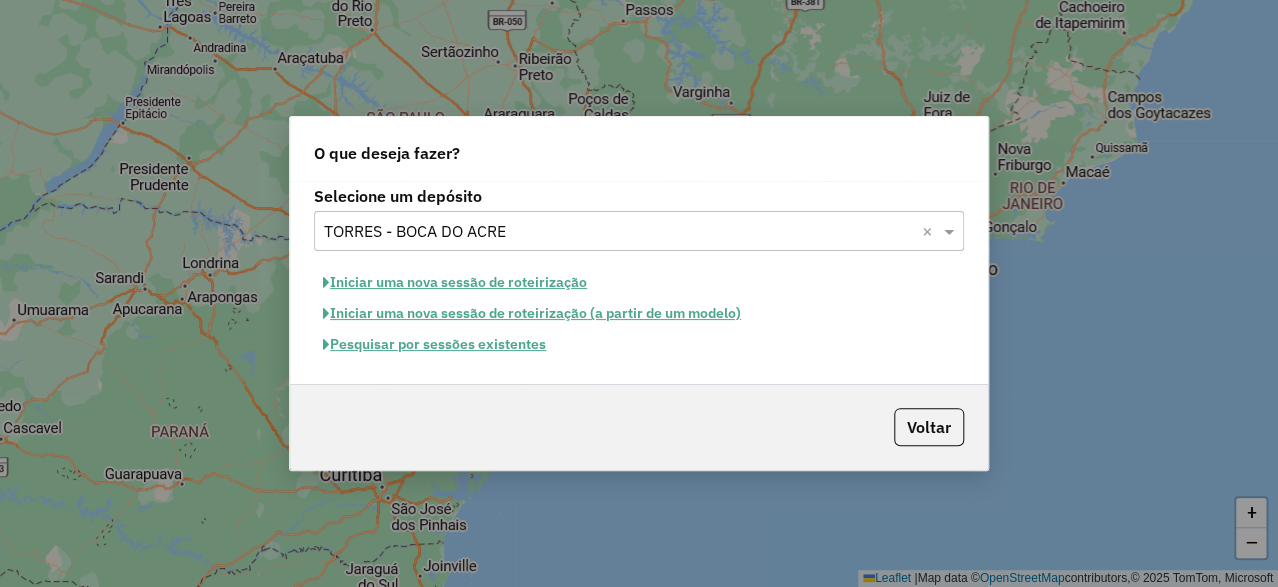 click on "Iniciar uma nova sessão de roteirização" 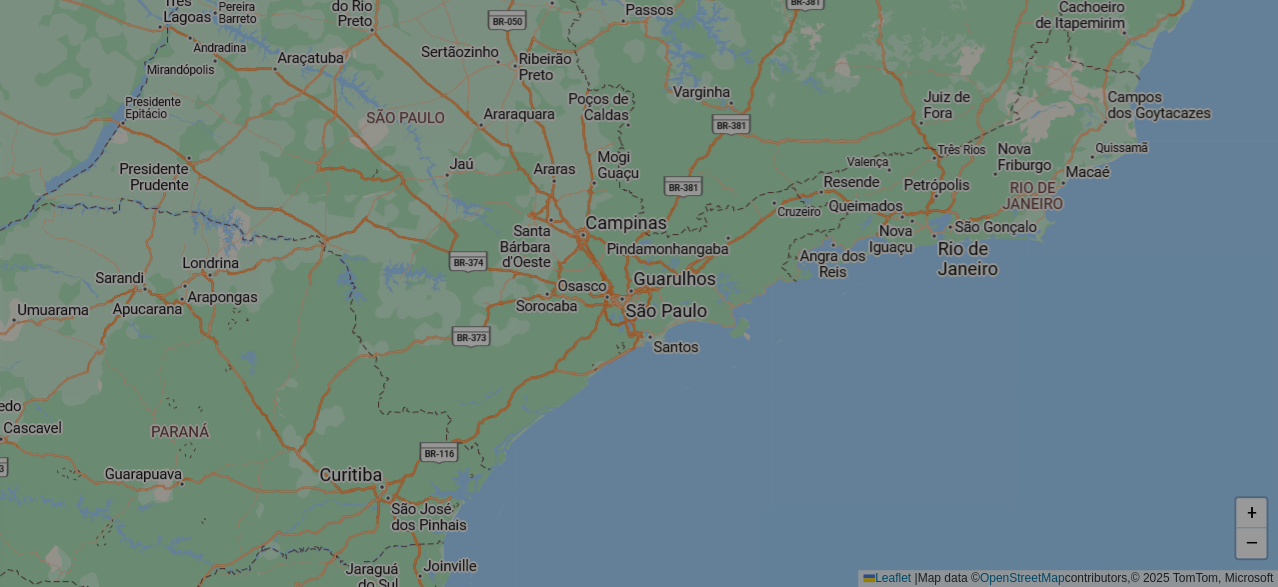 select on "*" 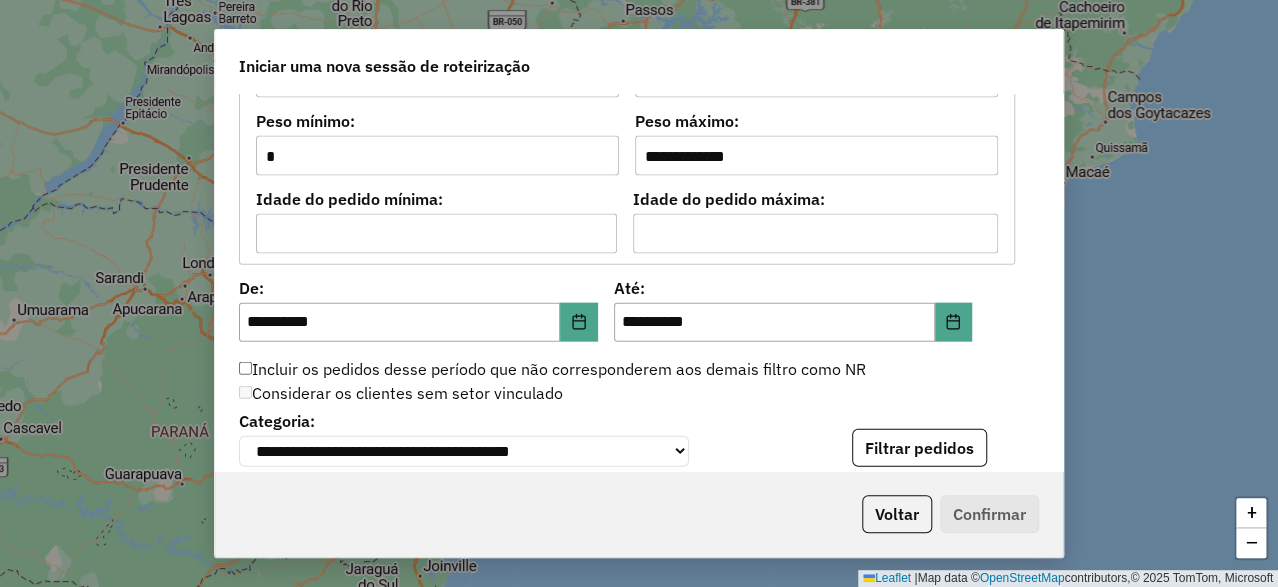 scroll, scrollTop: 1899, scrollLeft: 0, axis: vertical 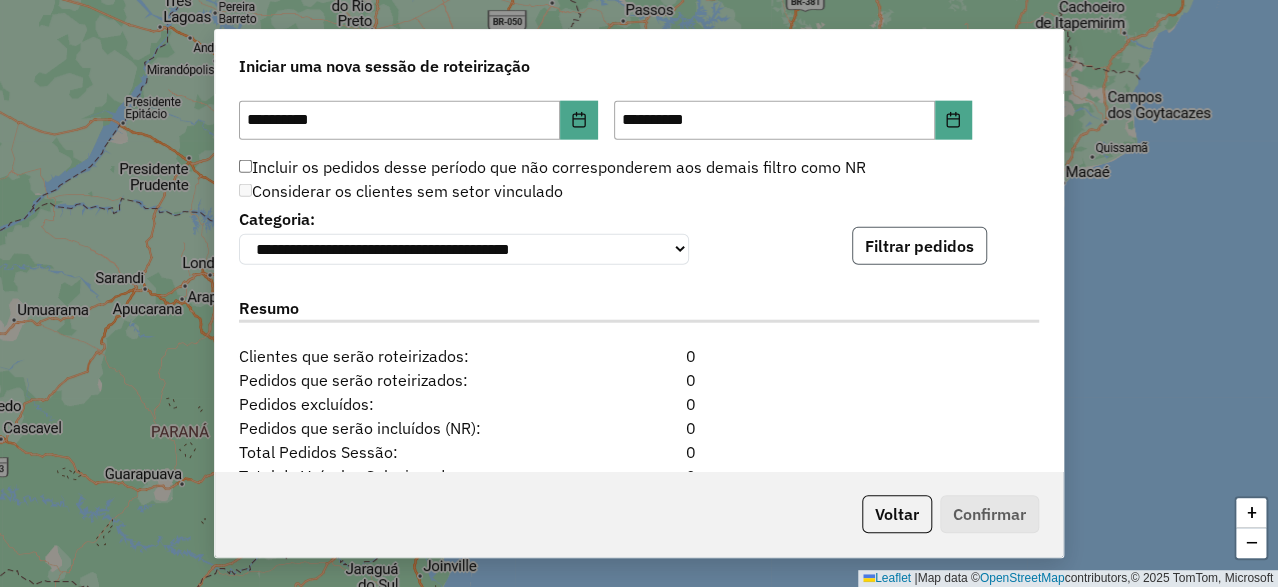 click on "Filtrar pedidos" 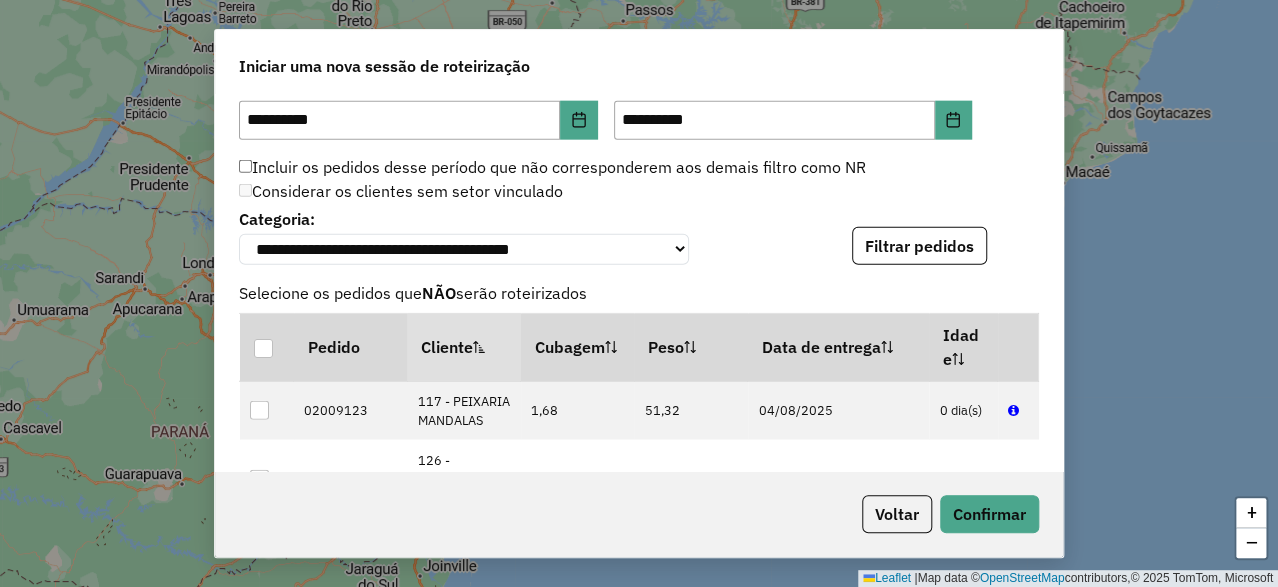 scroll, scrollTop: 2499, scrollLeft: 0, axis: vertical 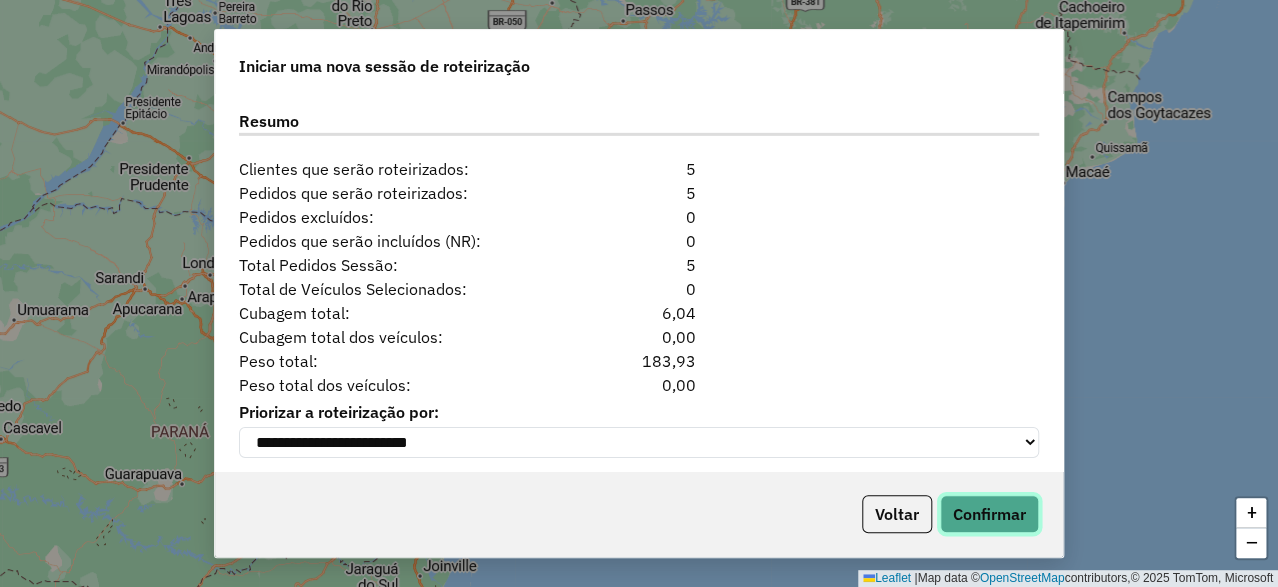 click on "Confirmar" 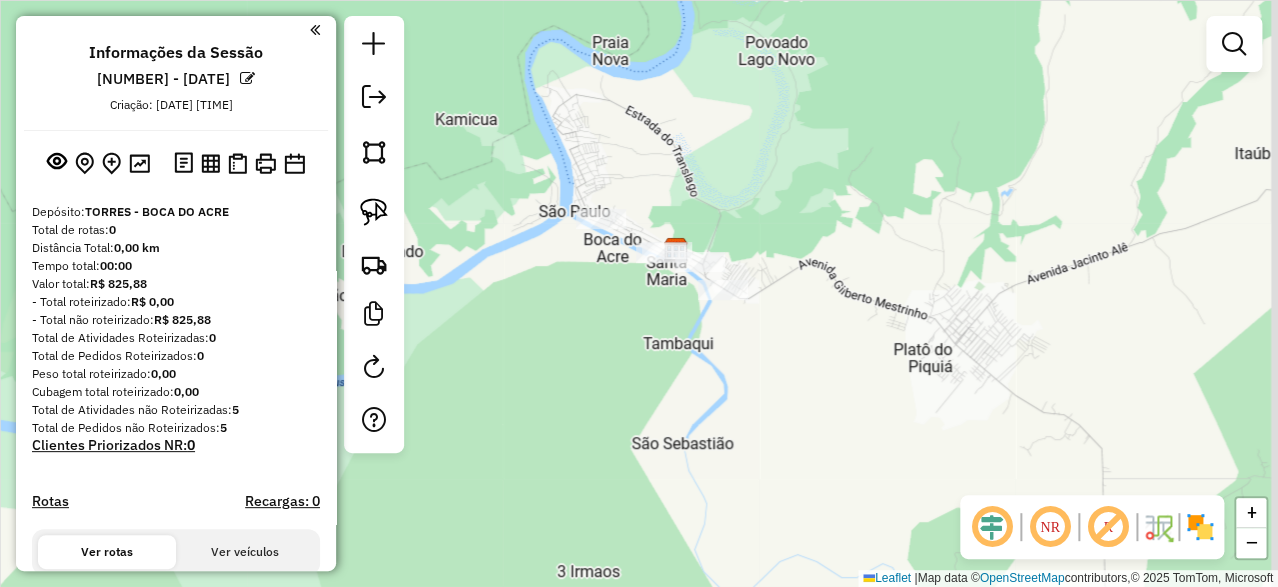 drag, startPoint x: 689, startPoint y: 206, endPoint x: 634, endPoint y: 175, distance: 63.134777 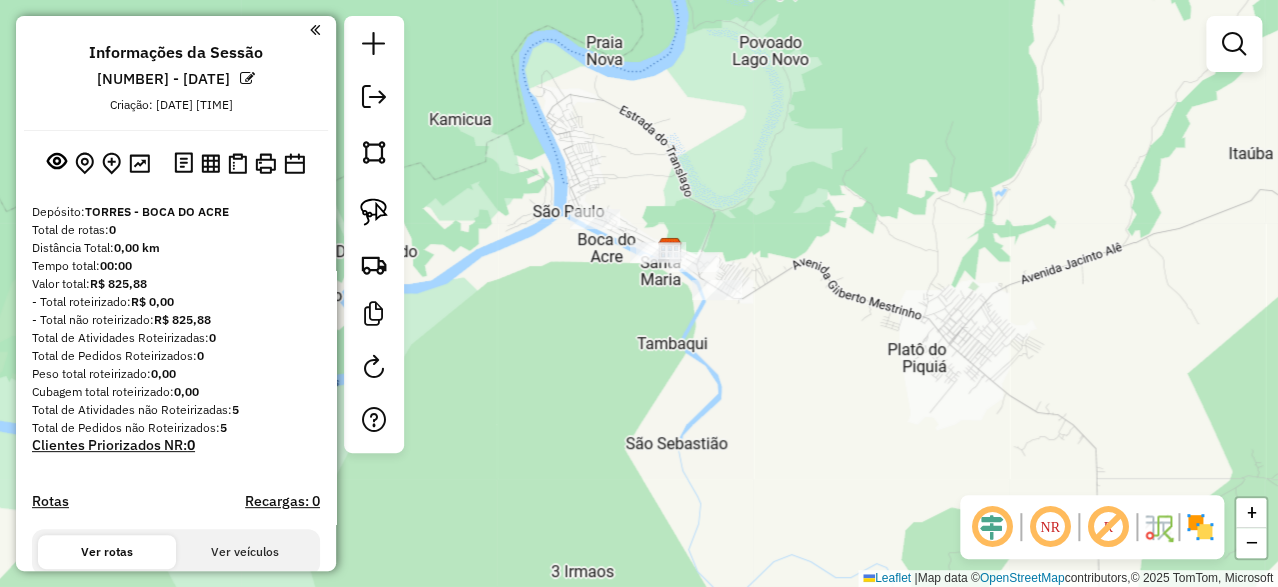 drag, startPoint x: 364, startPoint y: 198, endPoint x: 399, endPoint y: 182, distance: 38.483765 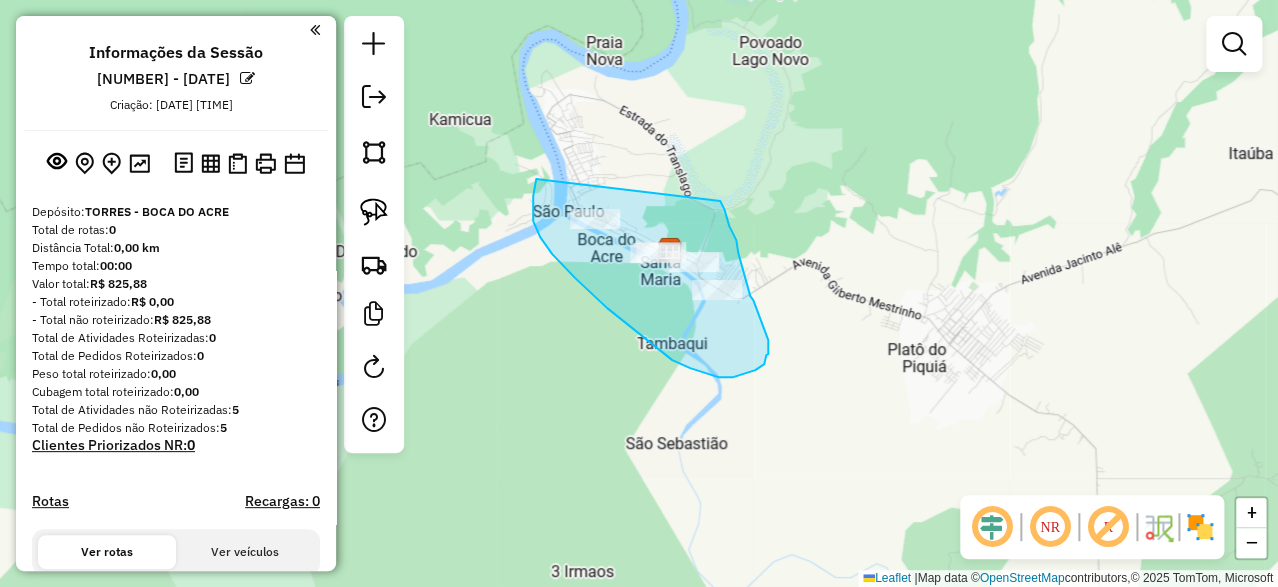 drag, startPoint x: 536, startPoint y: 179, endPoint x: 720, endPoint y: 201, distance: 185.31055 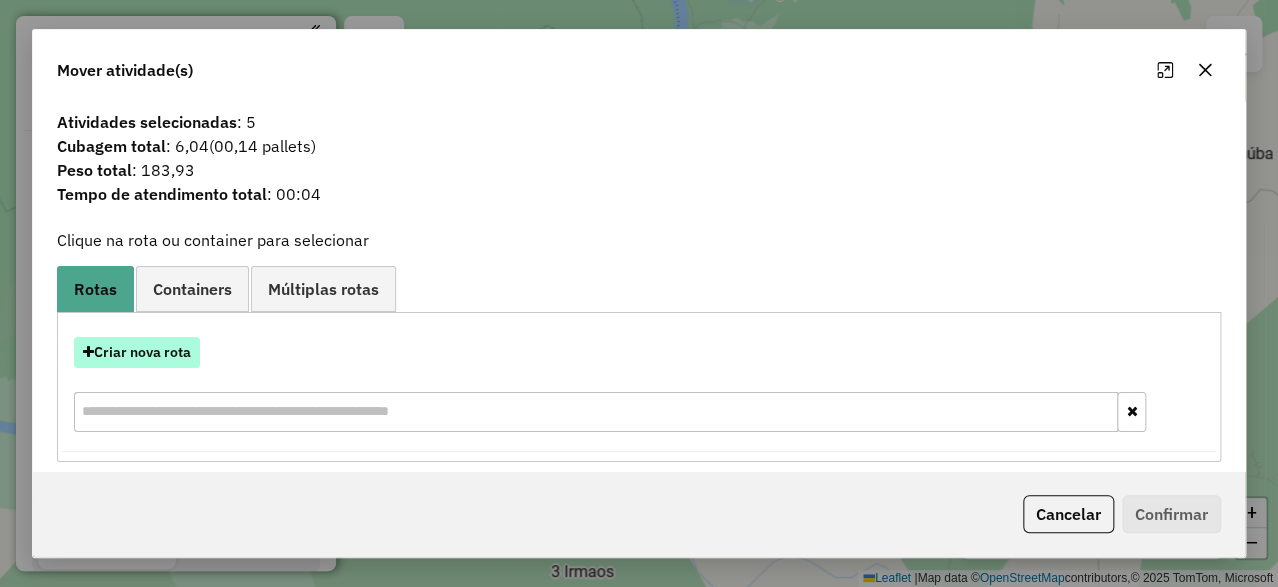 click on "Criar nova rota" at bounding box center (137, 352) 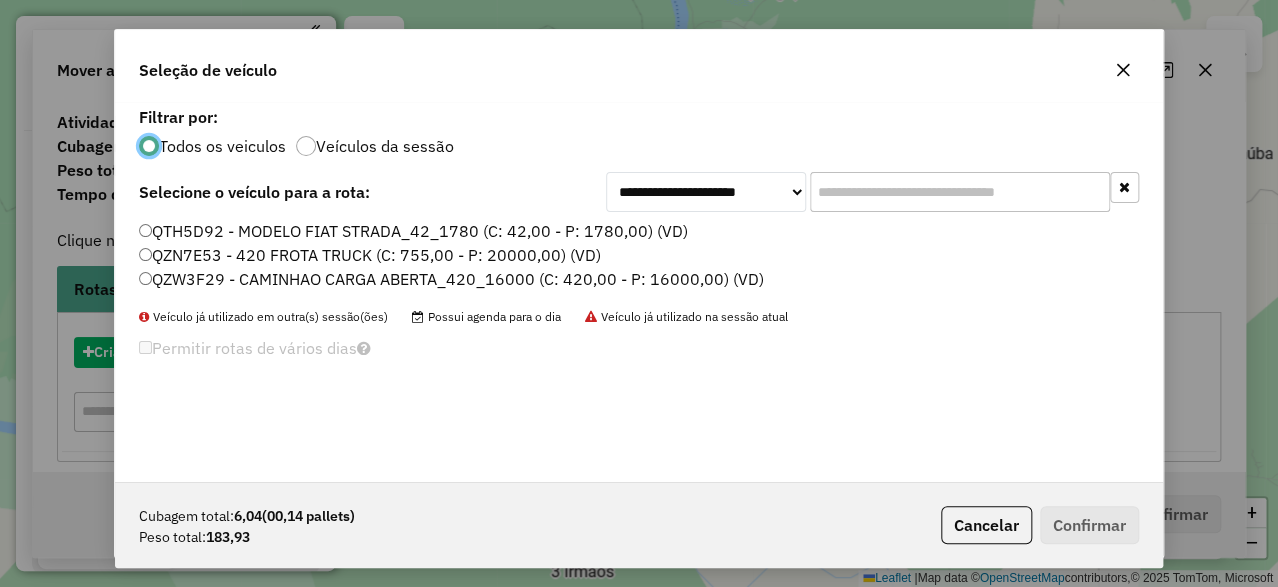 scroll, scrollTop: 11, scrollLeft: 5, axis: both 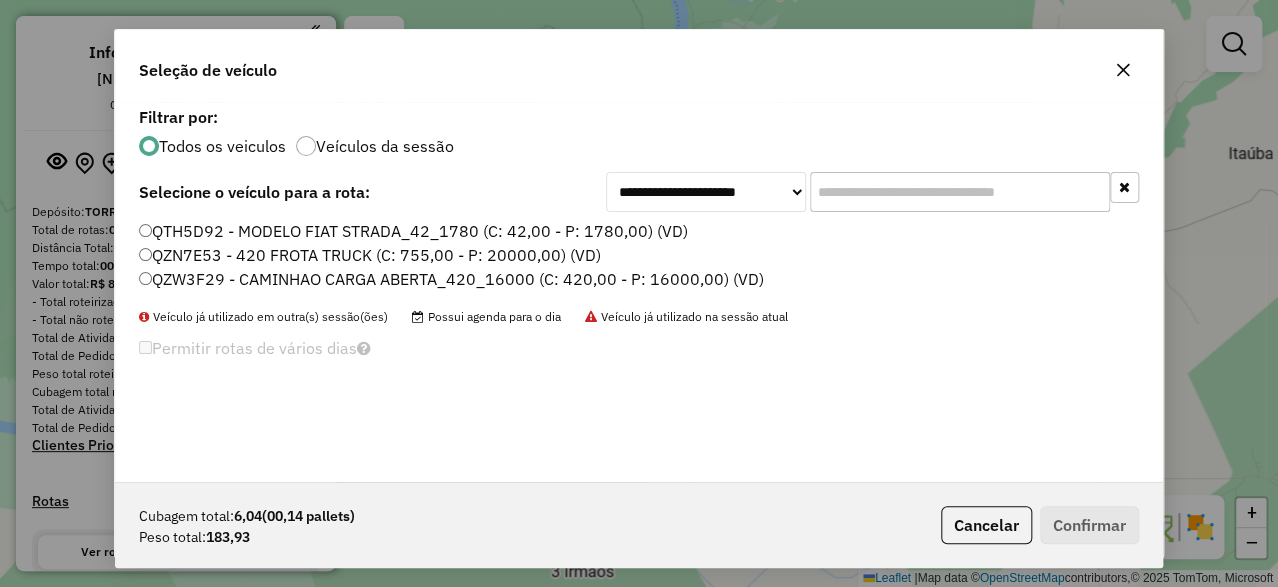 click on "QZN7E53 - 420 FROTA TRUCK (C: 755,00 - P: 20000,00) (VD)" 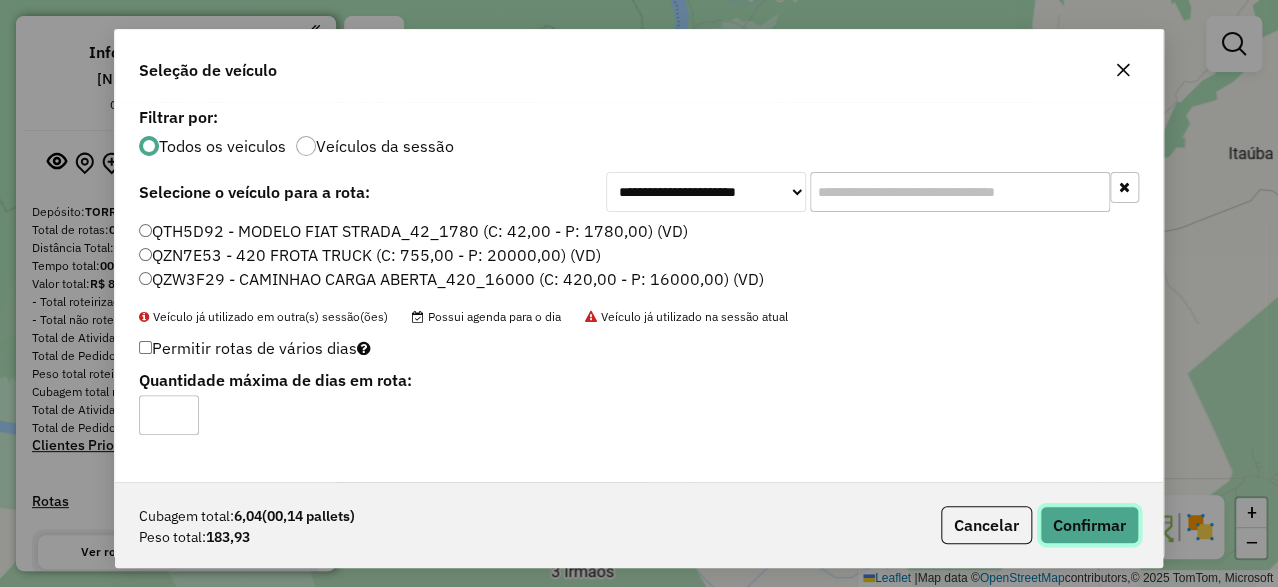 click on "Confirmar" 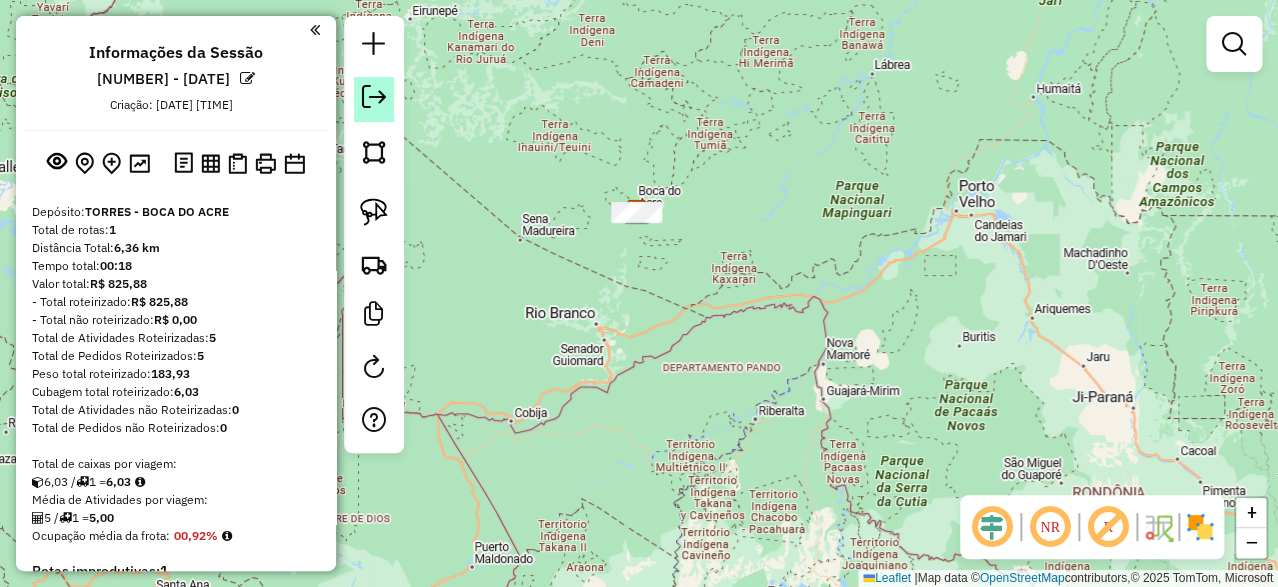 click 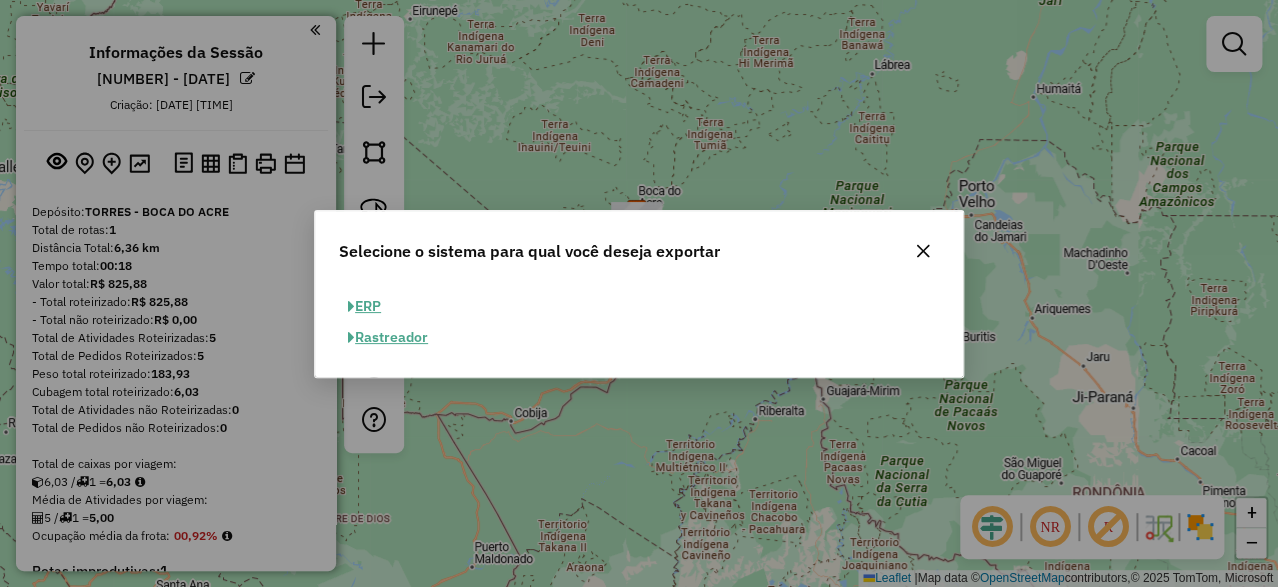 click on "ERP" 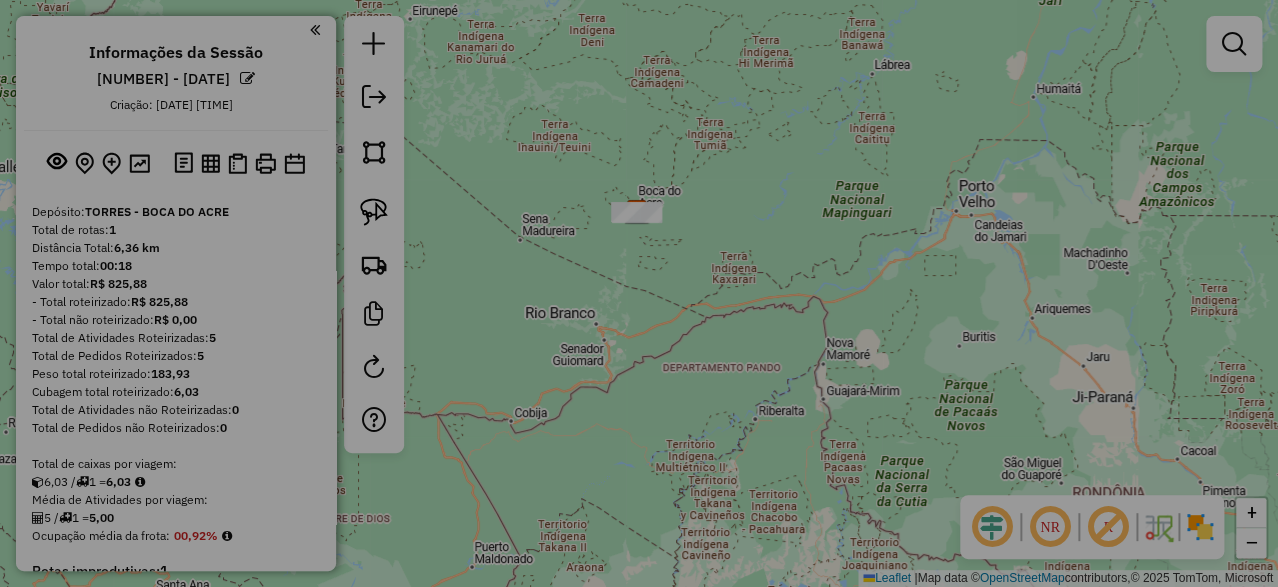 select on "**" 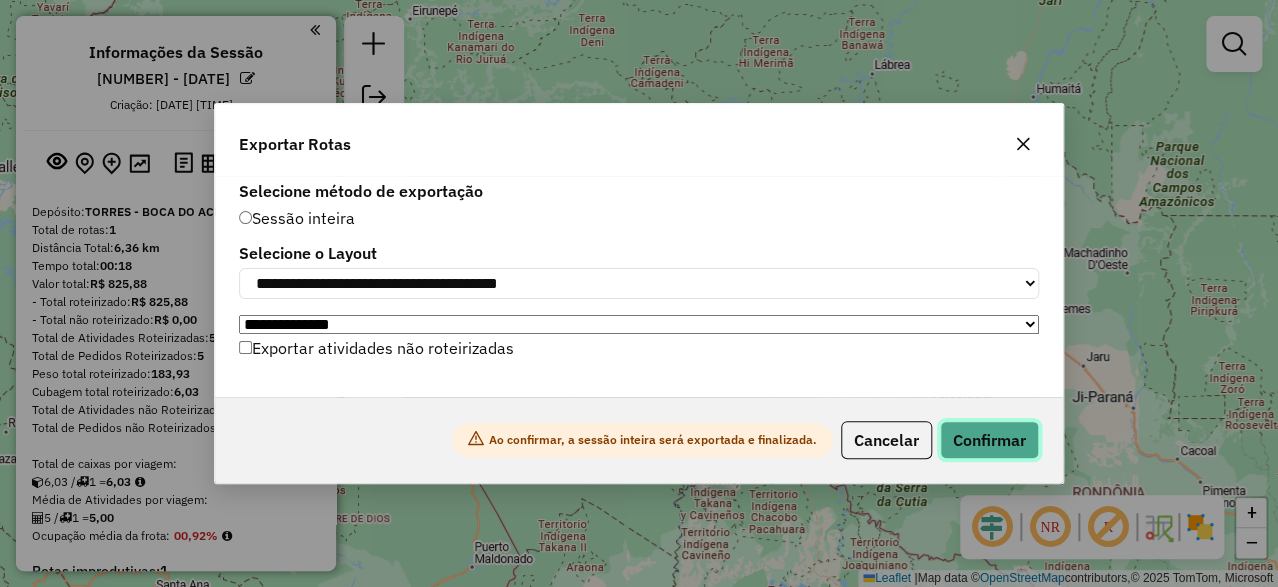 click on "Confirmar" 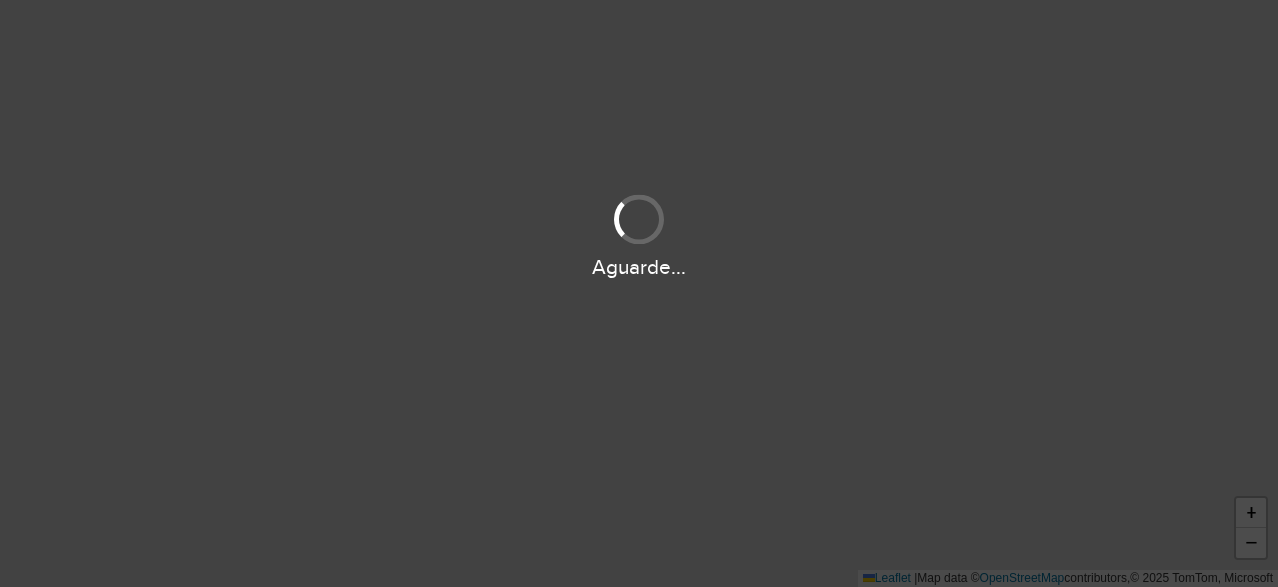 scroll, scrollTop: 0, scrollLeft: 0, axis: both 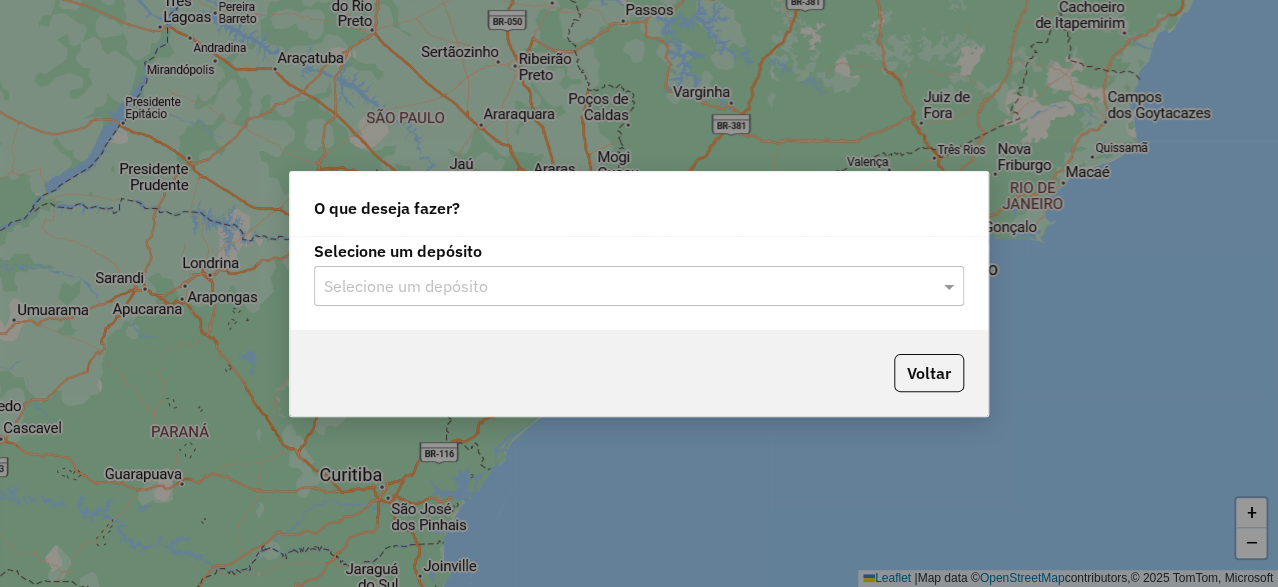 click 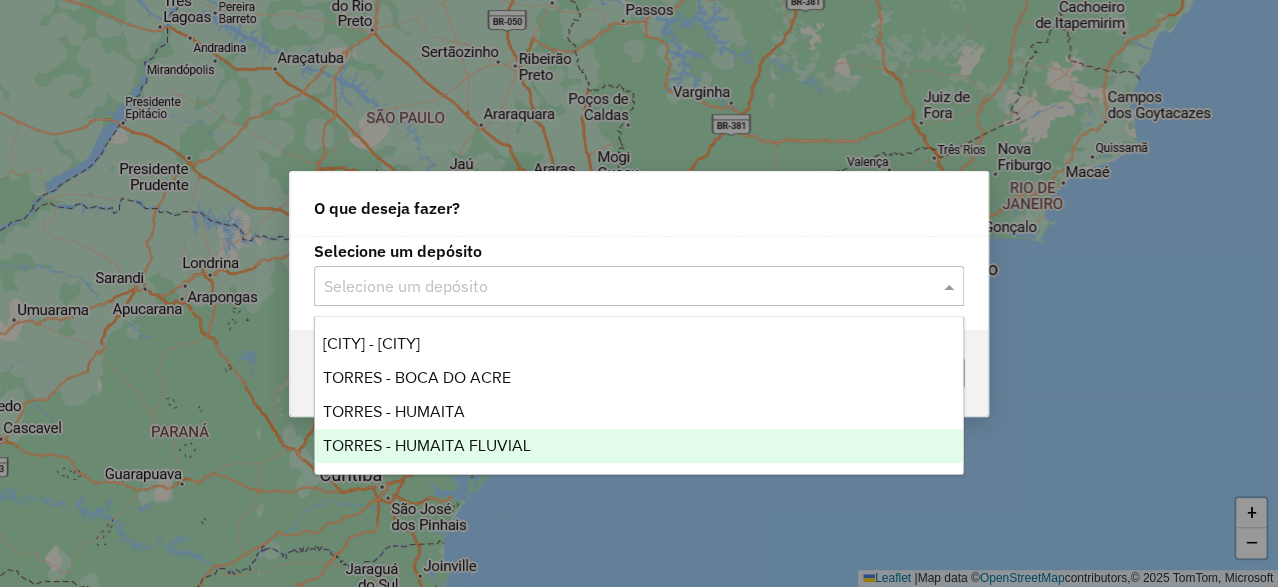 click on "TORRES - HUMAITA FLUVIAL" at bounding box center (427, 445) 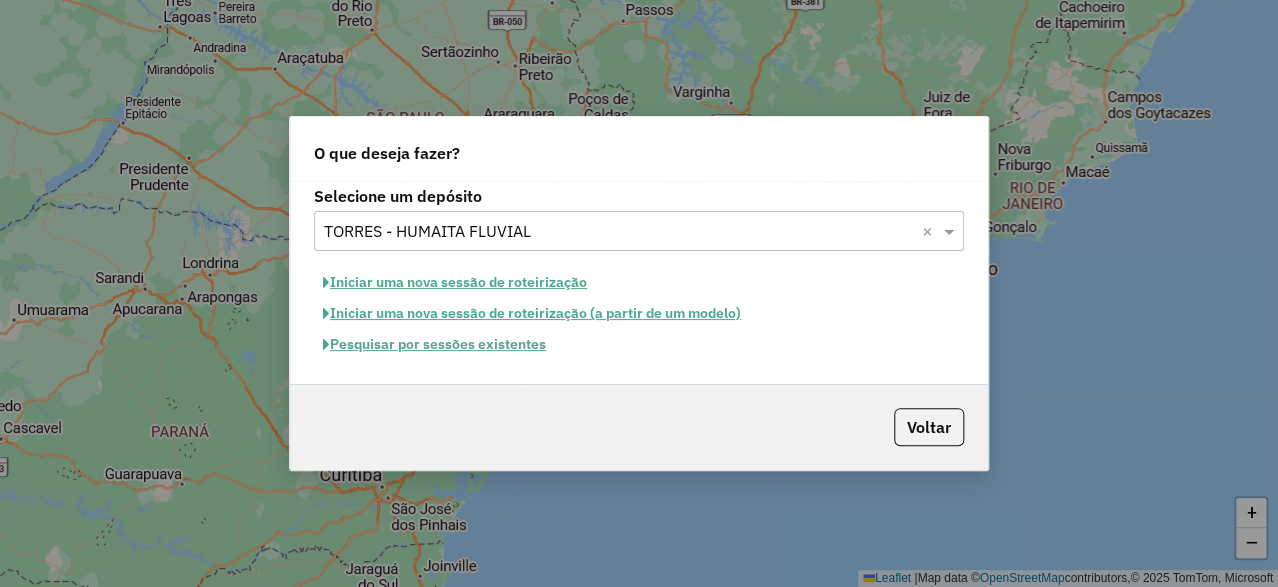 click on "Iniciar uma nova sessão de roteirização" 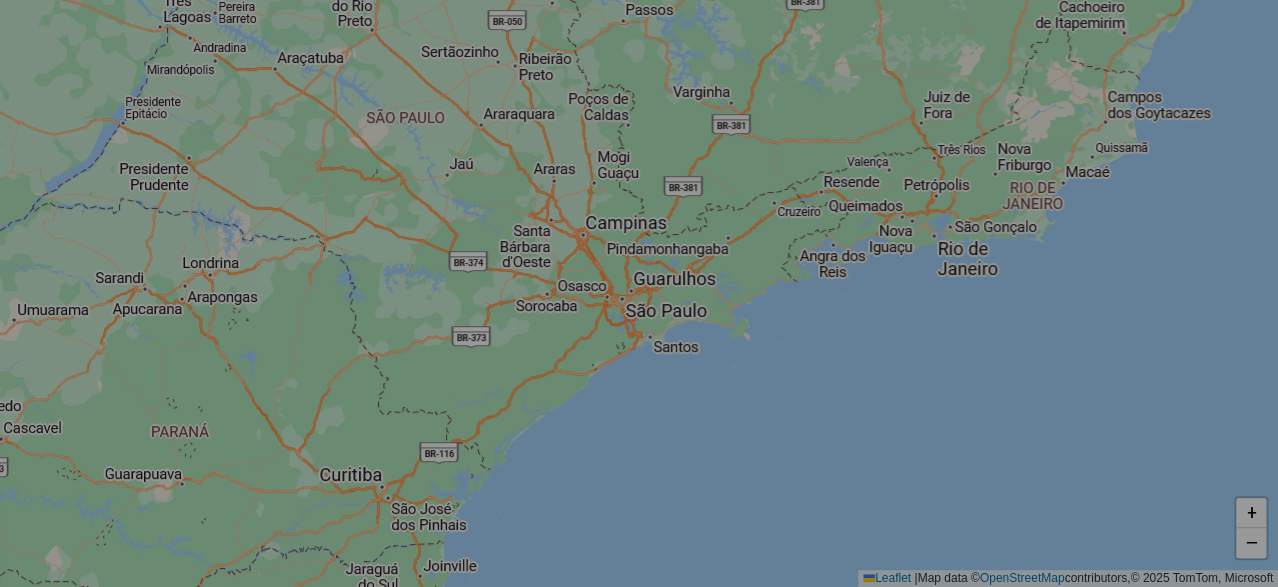 select on "*" 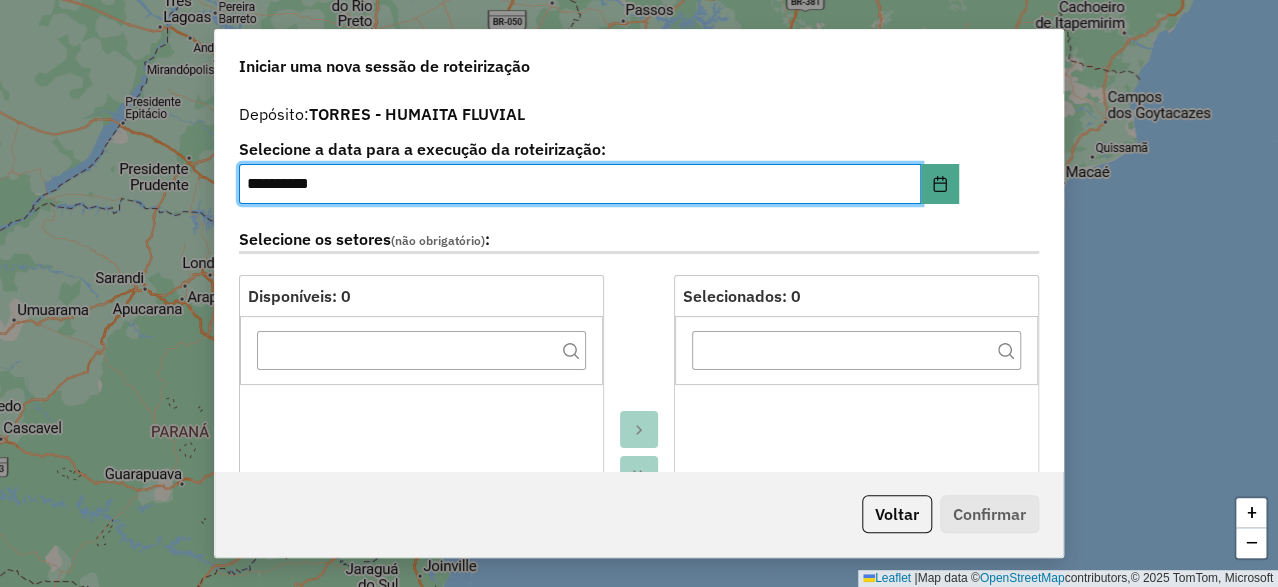 scroll, scrollTop: 600, scrollLeft: 0, axis: vertical 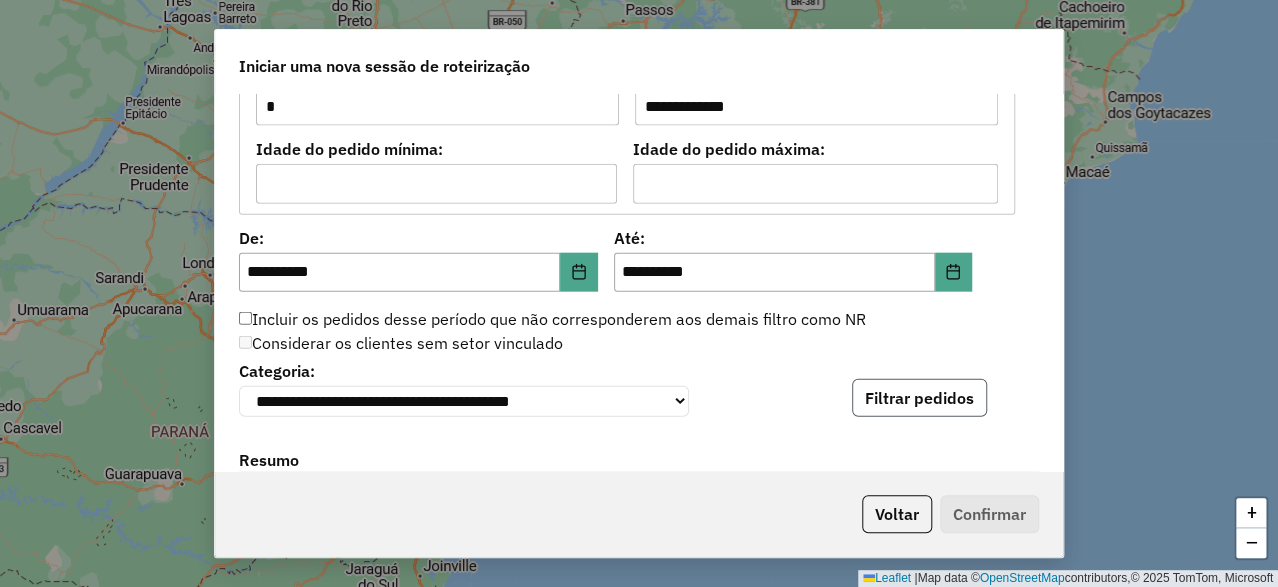 click on "Filtrar pedidos" 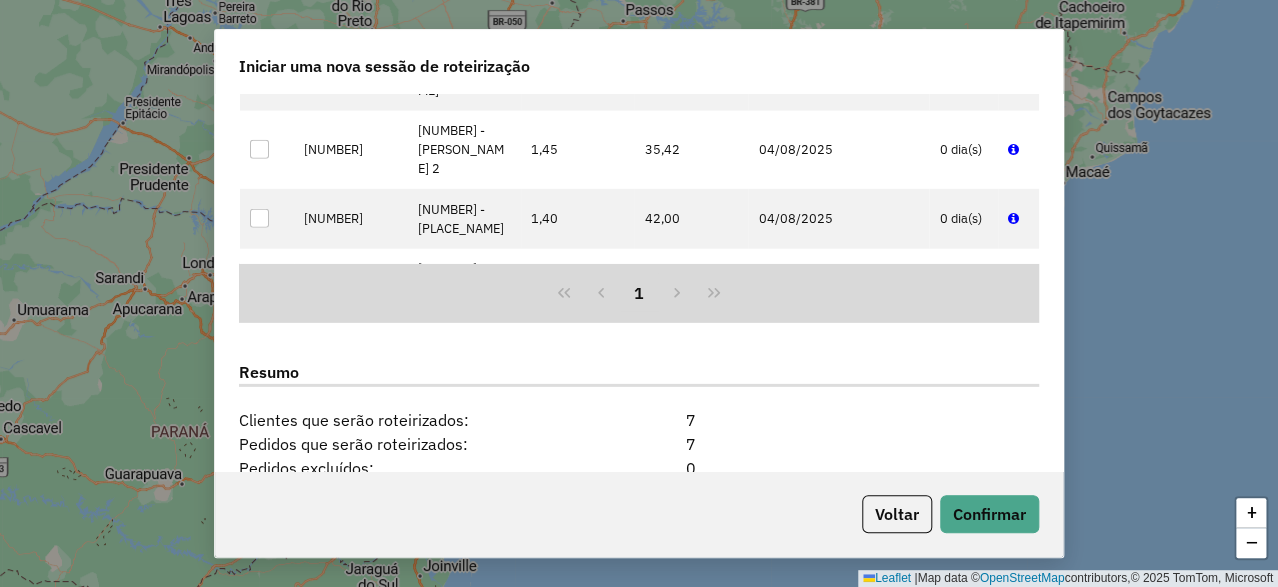 scroll, scrollTop: 2572, scrollLeft: 0, axis: vertical 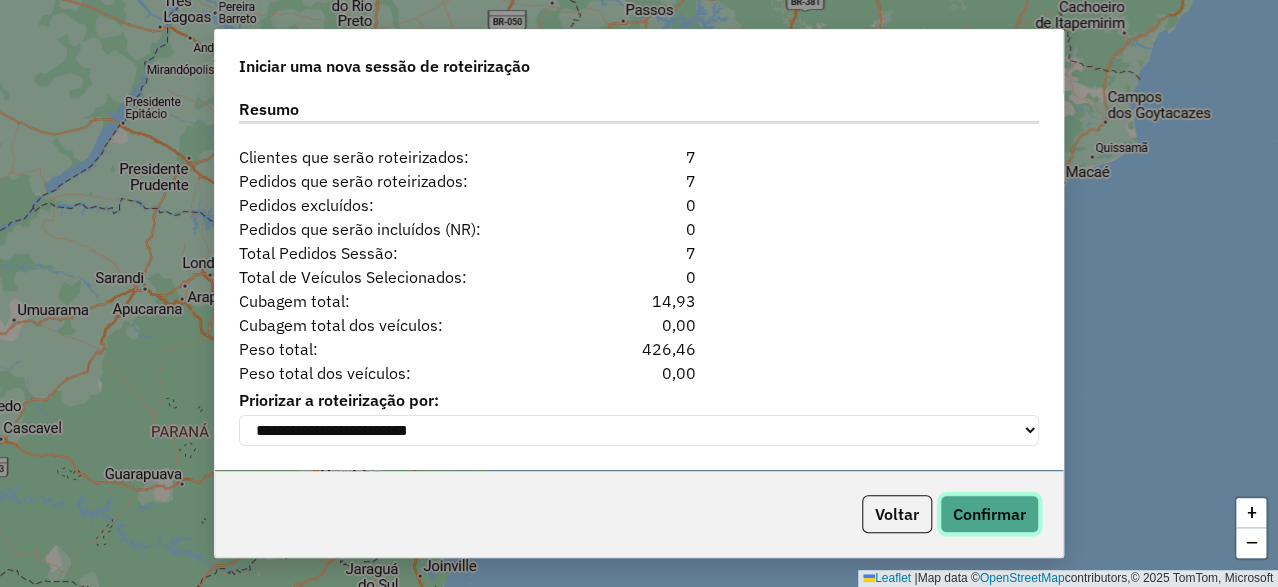 click on "Confirmar" 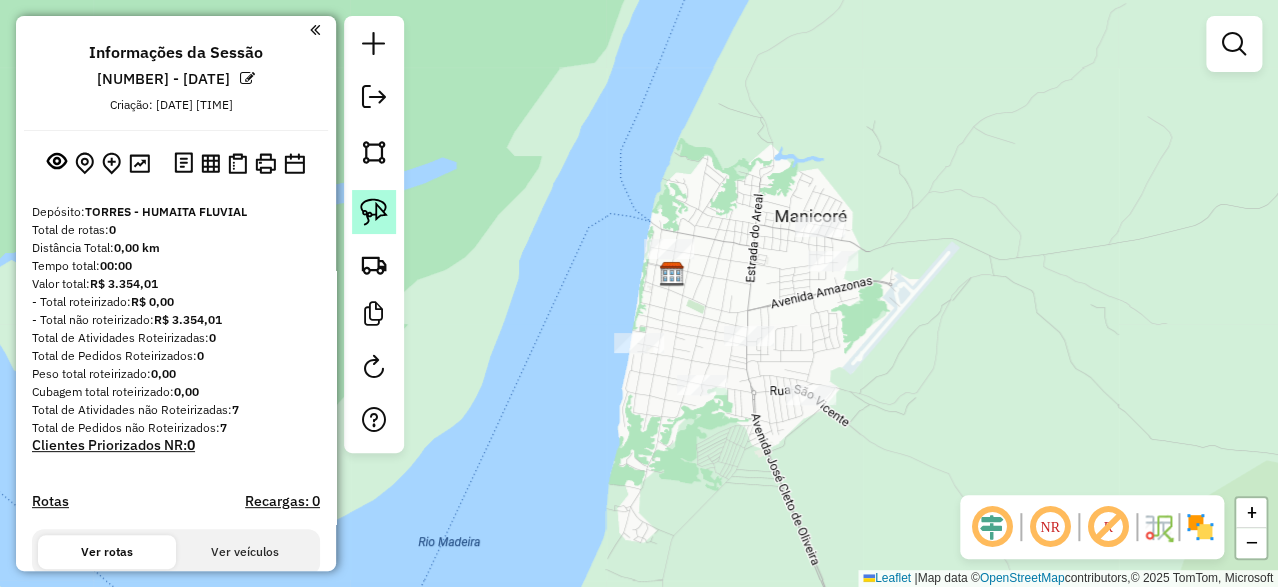 click 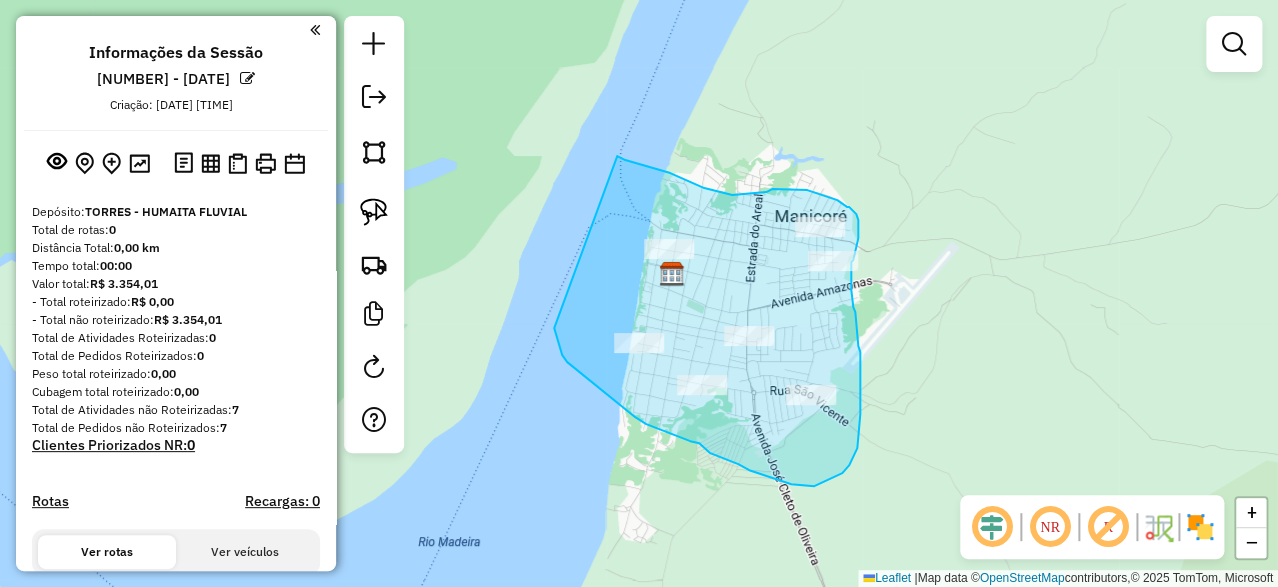 drag, startPoint x: 554, startPoint y: 328, endPoint x: 617, endPoint y: 156, distance: 183.17477 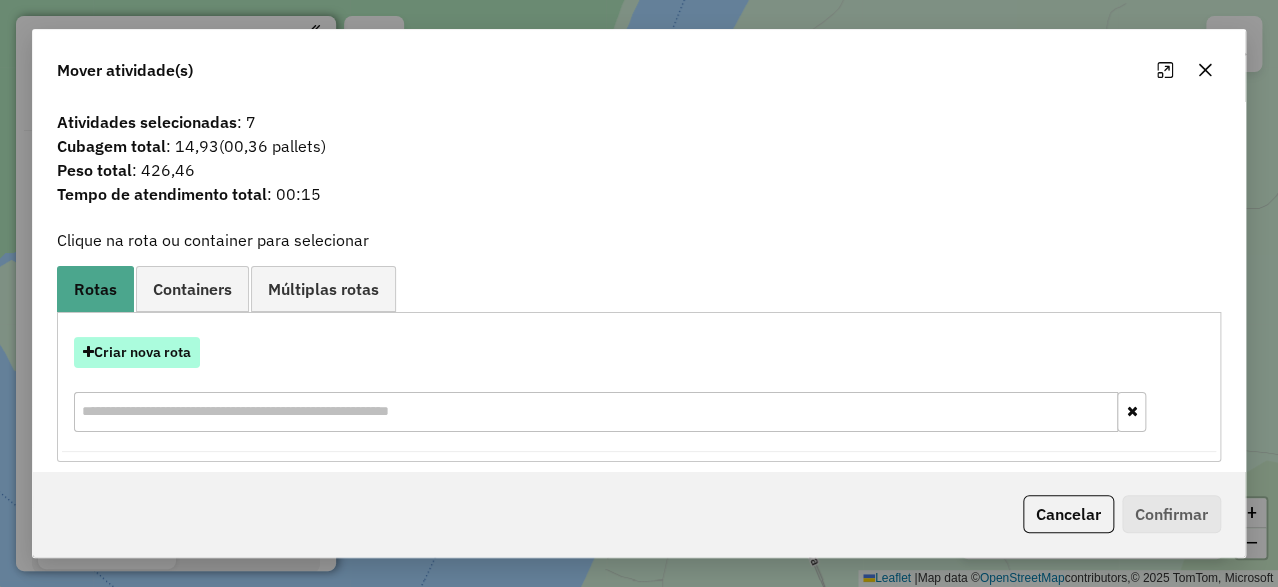 click on "Criar nova rota" at bounding box center [137, 352] 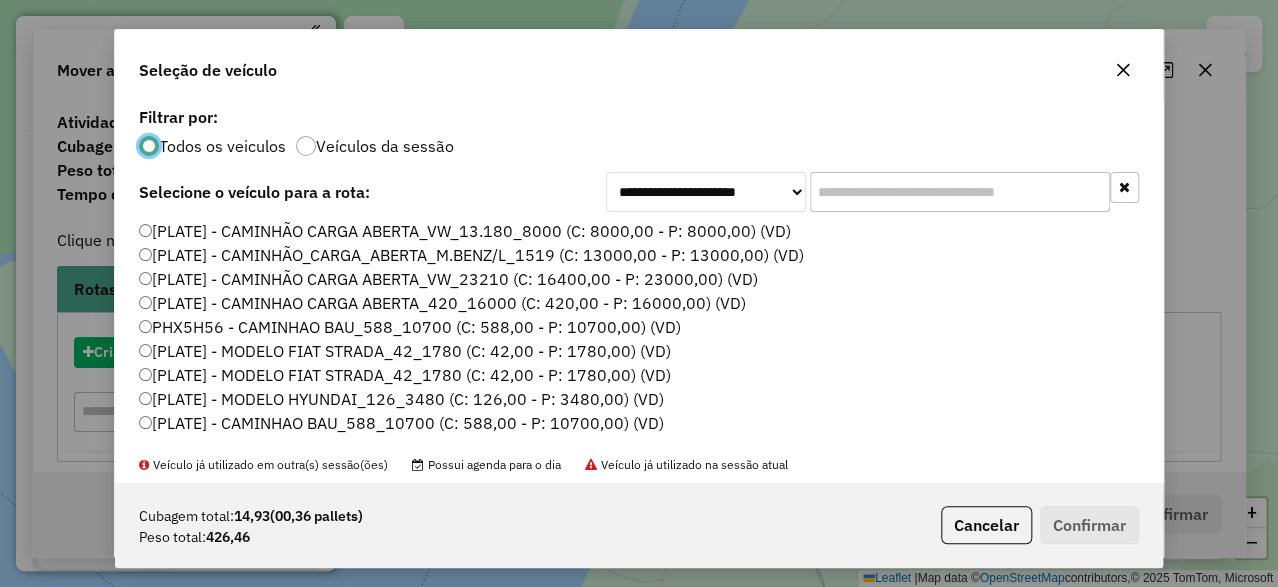 scroll, scrollTop: 11, scrollLeft: 5, axis: both 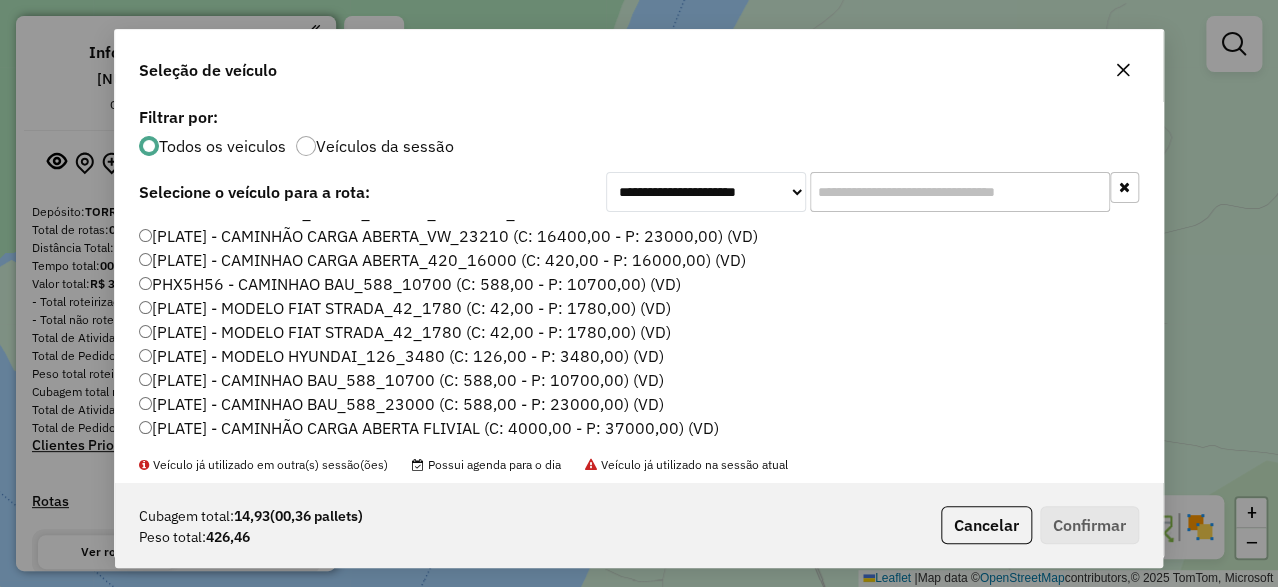 click on "[PLATE] - CAMINHÃO CARGA ABERTA FLIVIAL (C: 4000,00 - P: 37000,00) (VD)" 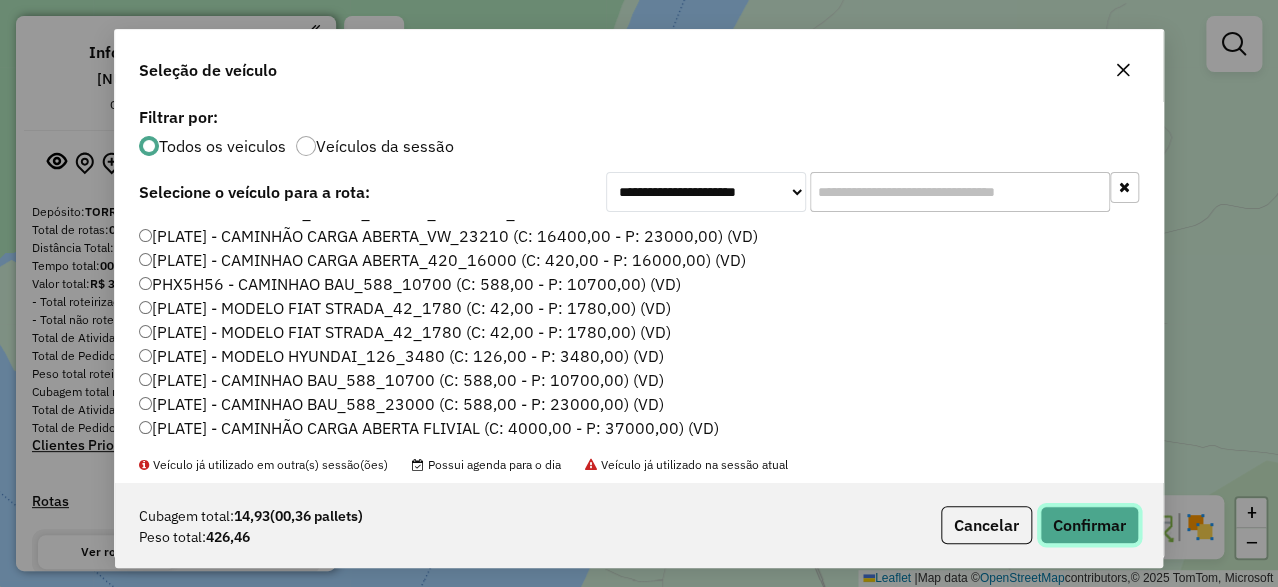 click on "Confirmar" 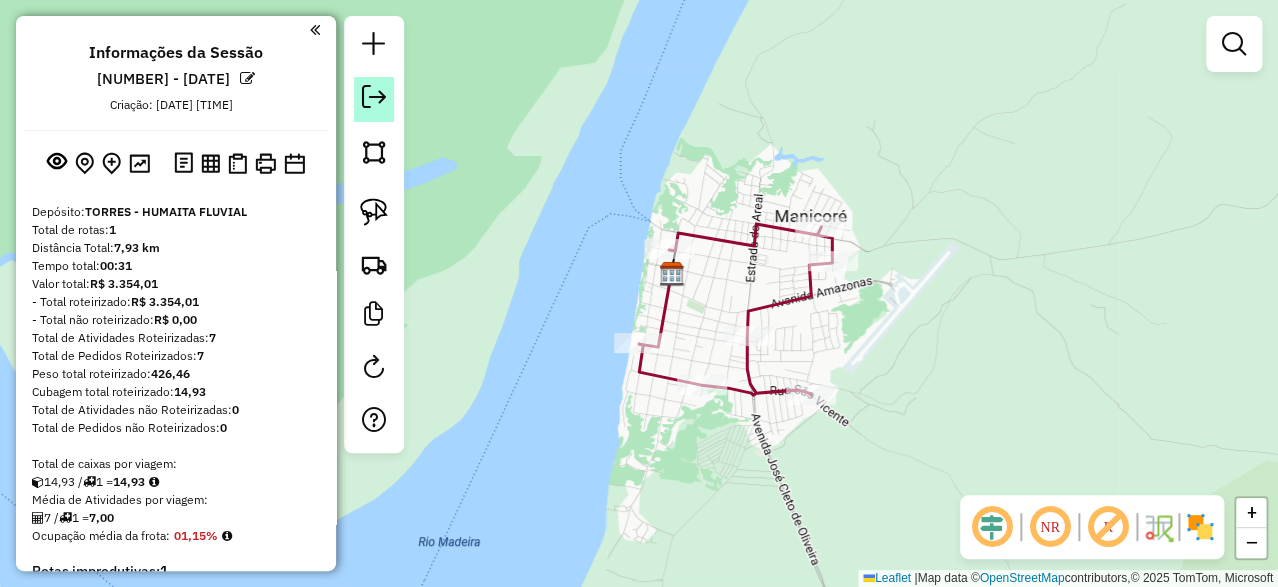 click 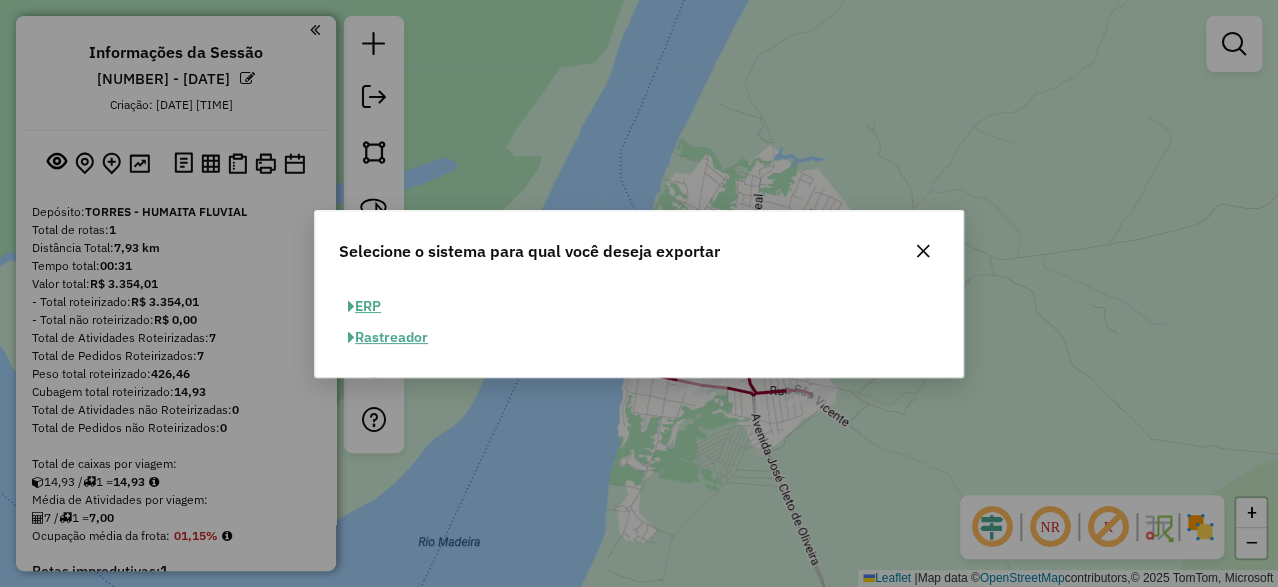 click on "ERP" 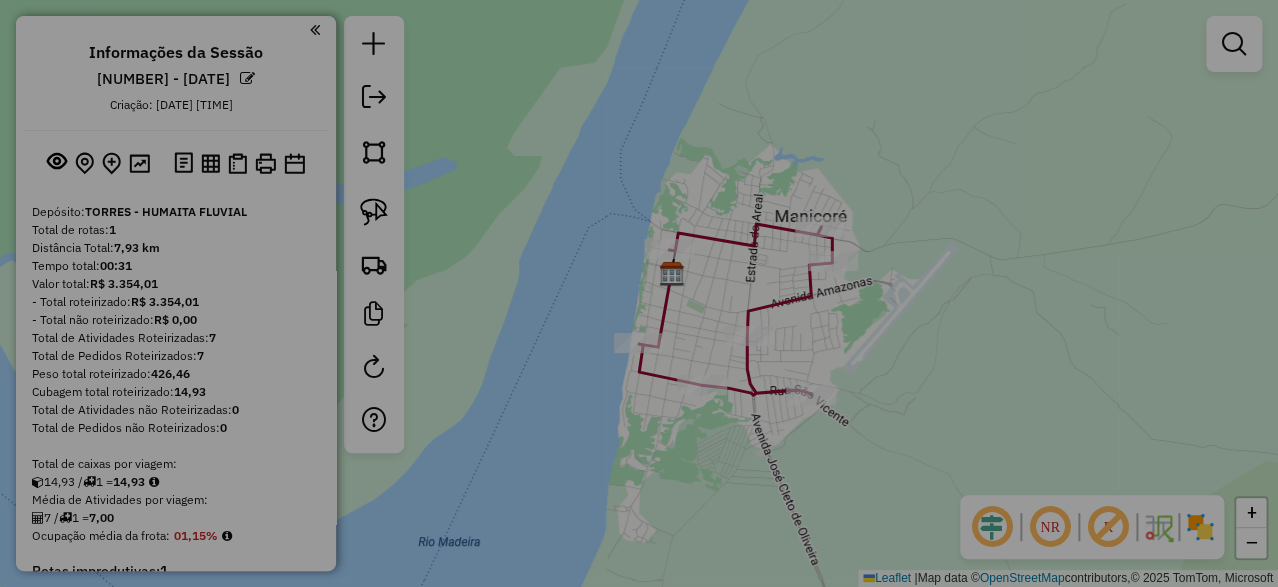 select on "**" 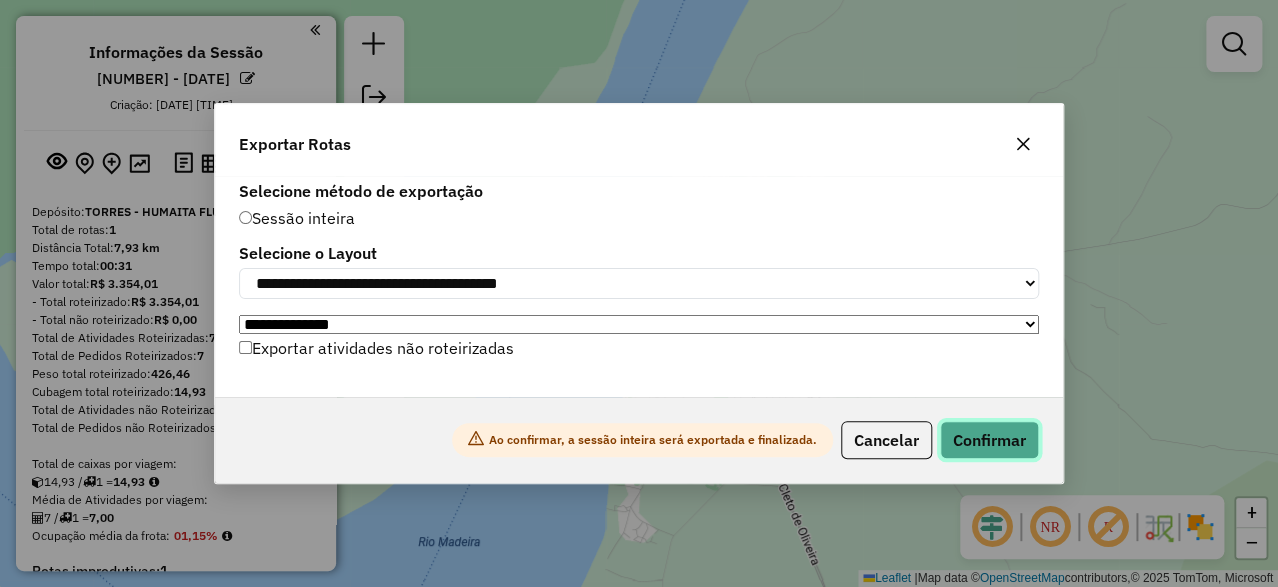 click on "Confirmar" 